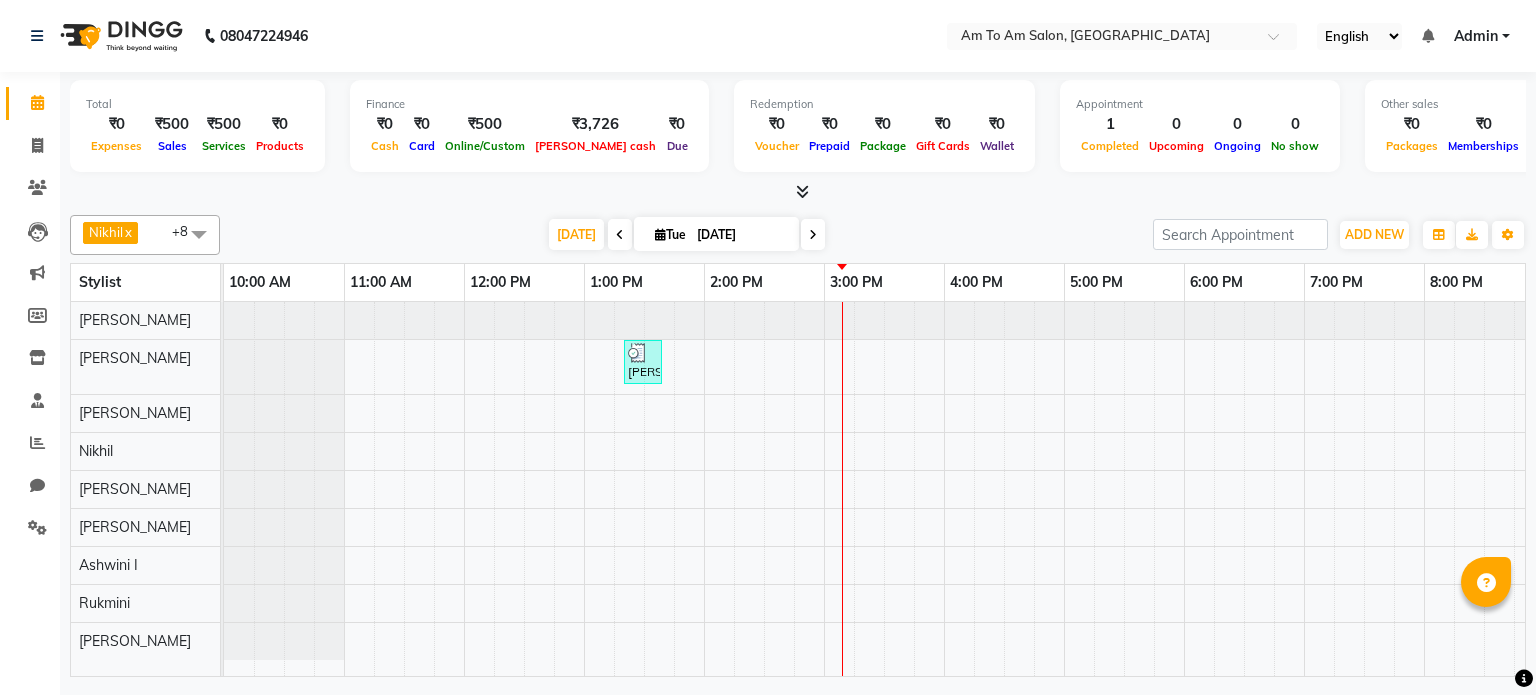 click on "Total  ₹0  Expenses ₹500  Sales ₹500  Services ₹0  Products Finance  ₹0  Cash ₹0  Card ₹500  Online/Custom ₹3,726 [PERSON_NAME] cash ₹0 Due  Redemption  ₹0 Voucher ₹0 Prepaid ₹0 Package ₹0  Gift Cards ₹0  Wallet  Appointment  1 Completed 0 Upcoming 0 Ongoing 0 No show  Other sales  ₹0  Packages ₹0  Memberships ₹0  Vouchers ₹0  Prepaids ₹0  Gift Cards Nikhil   x [PERSON_NAME]  x [PERSON_NAME]  x [PERSON_NAME]   x Ashwini I  x [PERSON_NAME]   x [PERSON_NAME]   x [PERSON_NAME]   x [PERSON_NAME]   x +8 Select All [PERSON_NAME] I [PERSON_NAME] Mahi [PERSON_NAME]  Poonam Mam [PERSON_NAME]  [PERSON_NAME] [PERSON_NAME]  [PERSON_NAME]  [DATE]  [DATE] Toggle Dropdown Add Appointment Add Invoice Add Expense Add Attendance Add Client Add Transaction Toggle Dropdown Add Appointment Add Invoice Add Expense Add Attendance Add Client ADD NEW Toggle Dropdown Add Appointment Add Invoice Add Expense Add Attendance Add Client Add Transaction Nikhil   x [PERSON_NAME]  x [PERSON_NAME]  x" 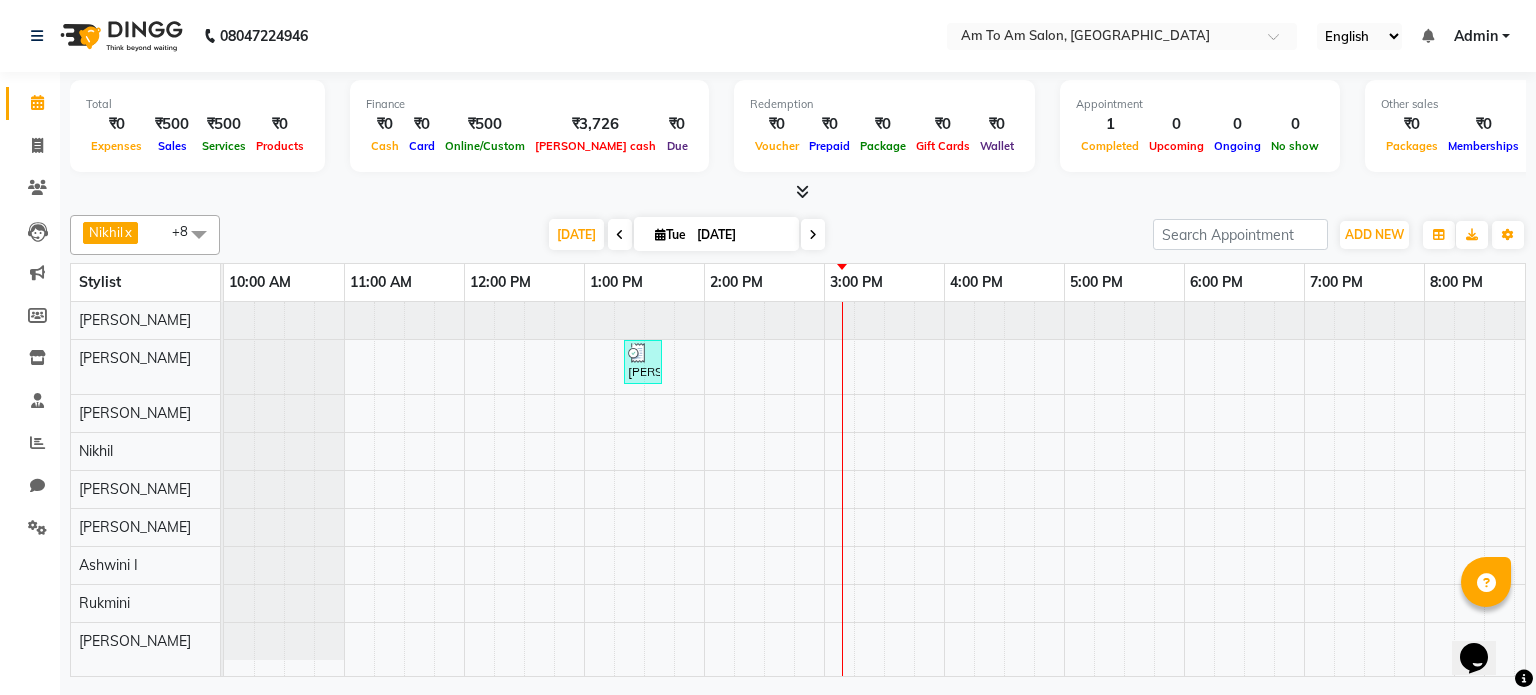 scroll, scrollTop: 0, scrollLeft: 0, axis: both 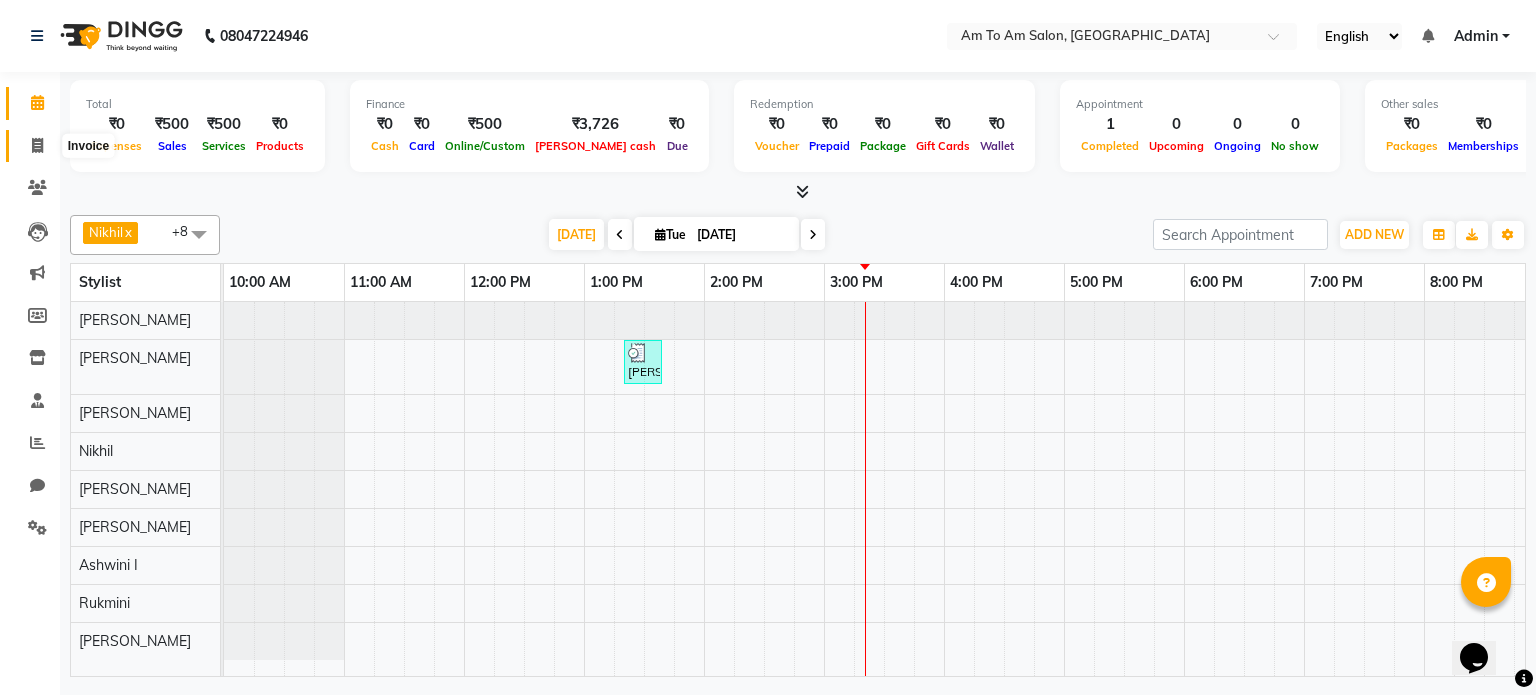 click 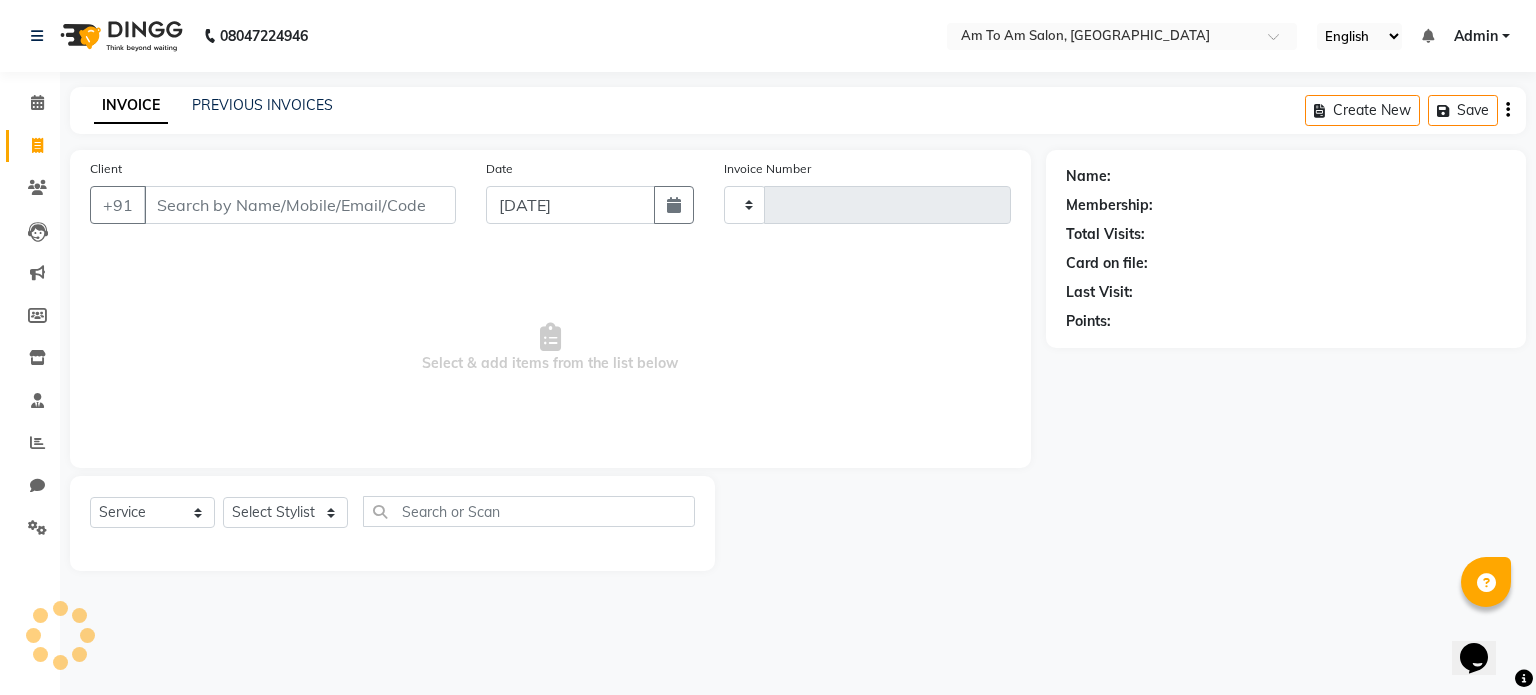 type on "0584" 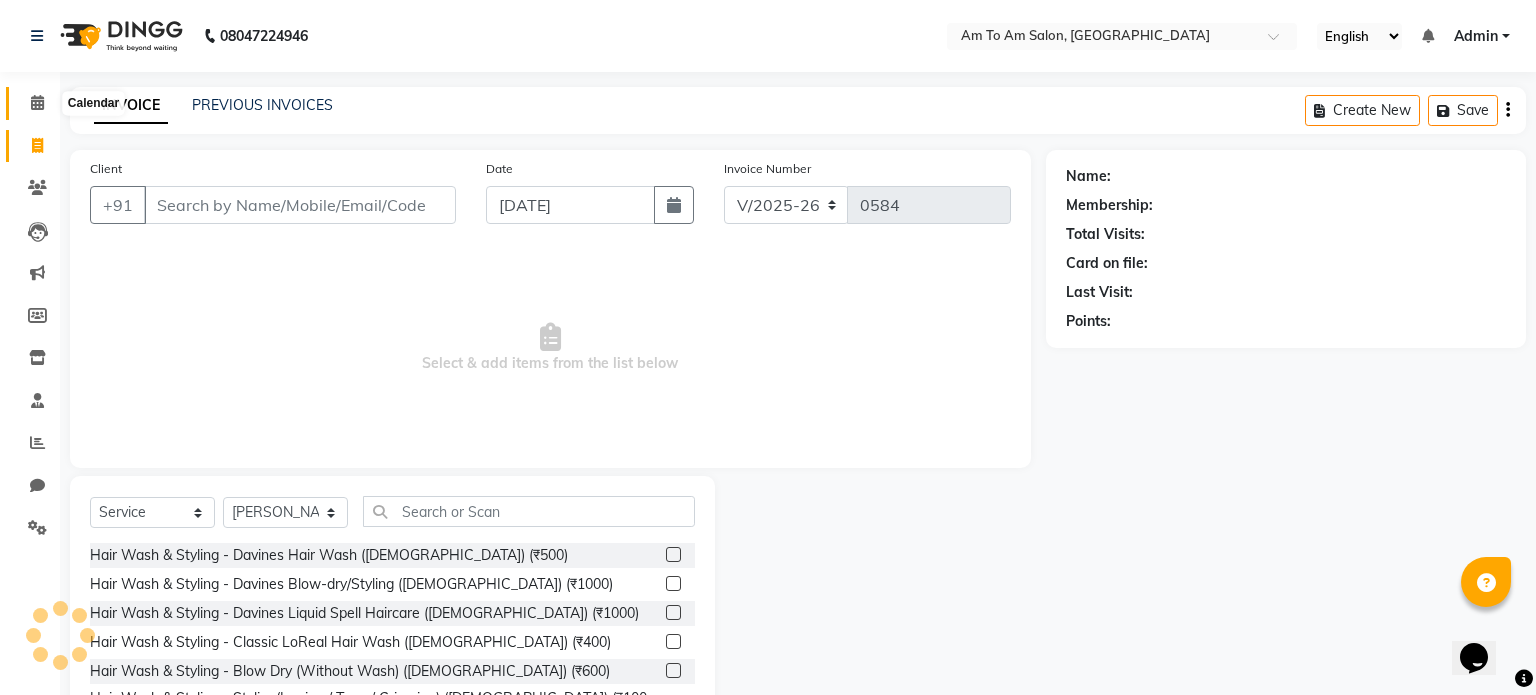 click 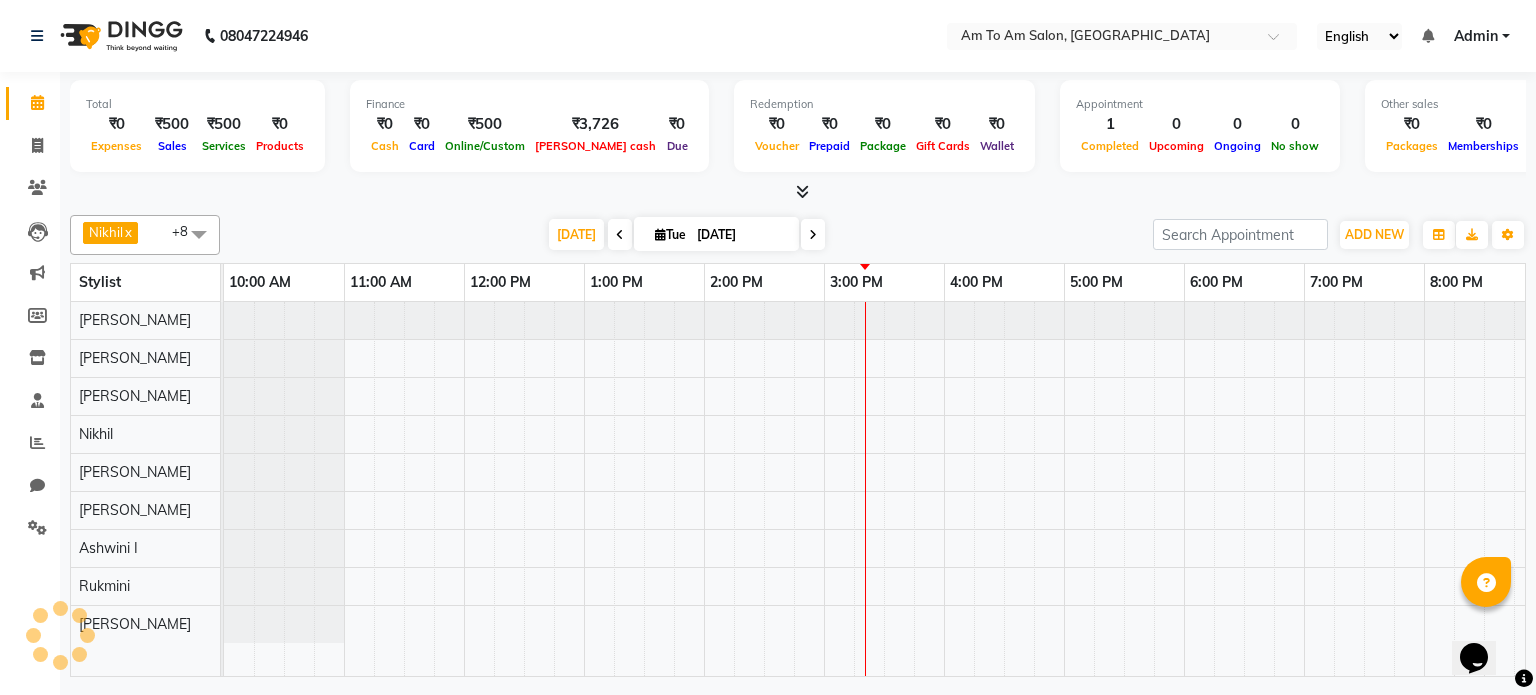 scroll, scrollTop: 0, scrollLeft: 0, axis: both 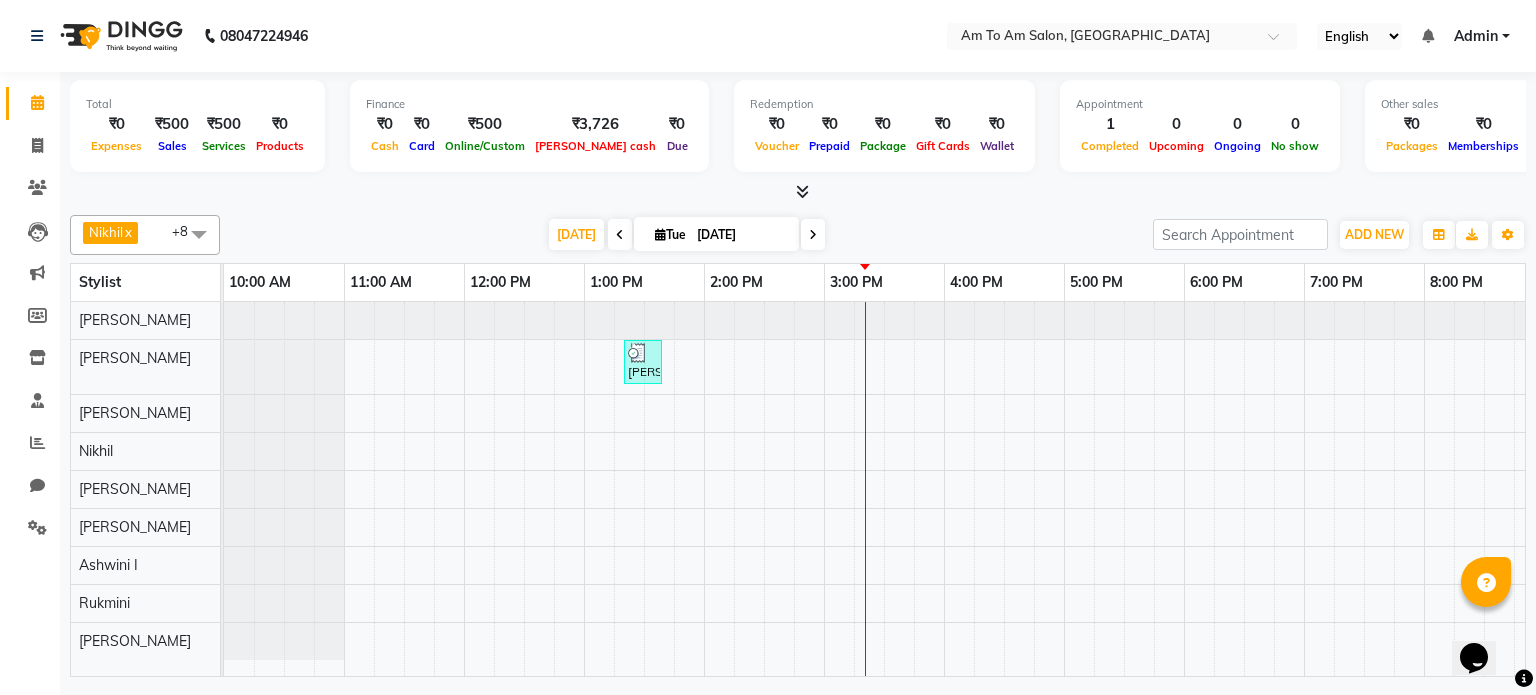 click at bounding box center (199, 234) 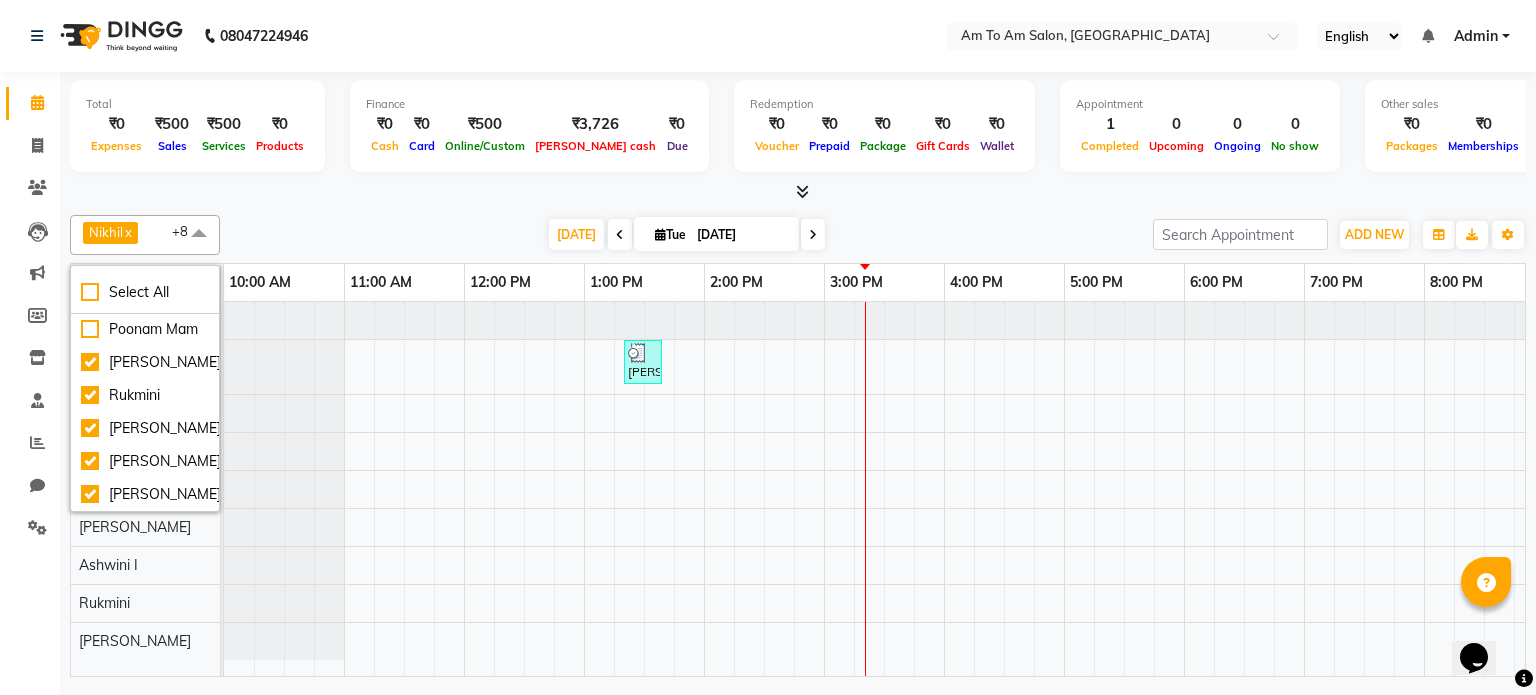 scroll, scrollTop: 271, scrollLeft: 0, axis: vertical 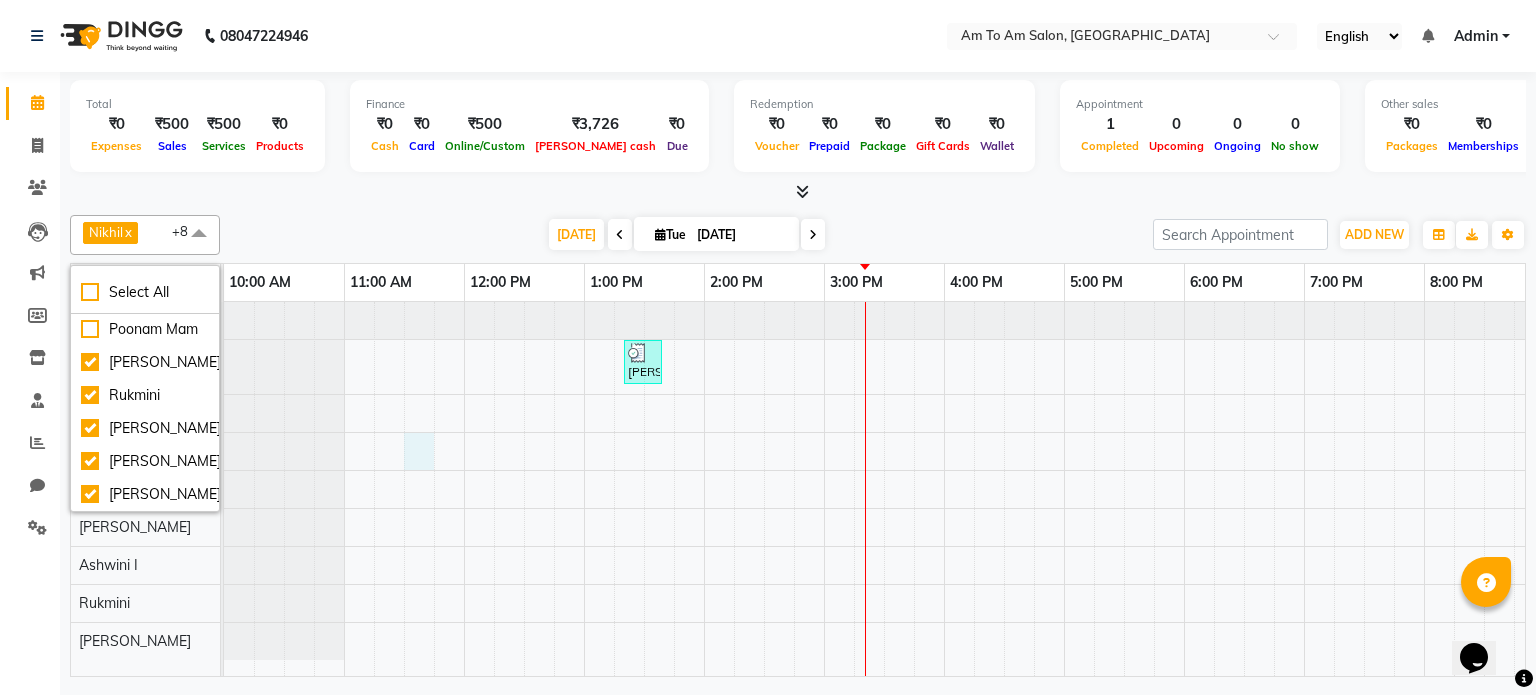 click on "[PERSON_NAME], TK01, 01:20 PM-01:40 PM, [PERSON_NAME] Service - Classic Shave ([DEMOGRAPHIC_DATA]) (₹500)" at bounding box center [1064, 489] 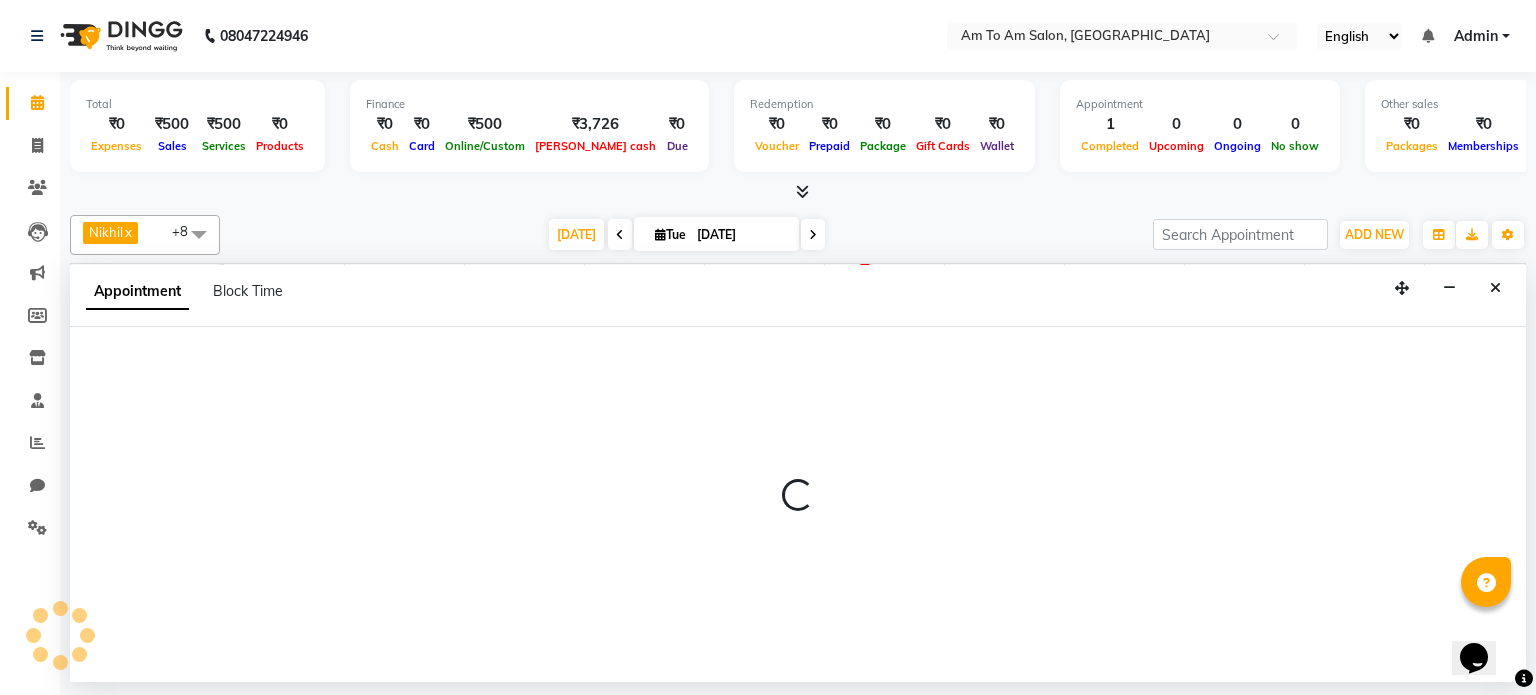 select on "51666" 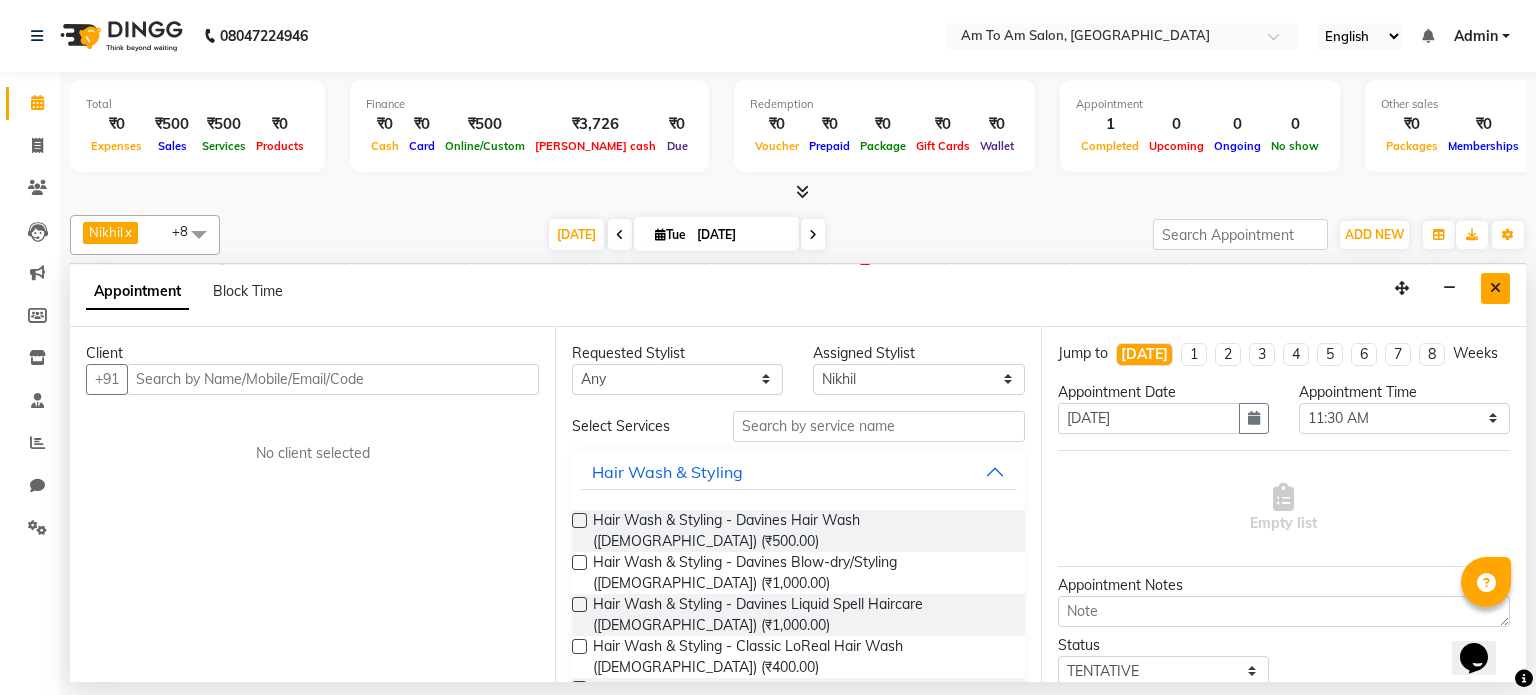 click at bounding box center [1495, 288] 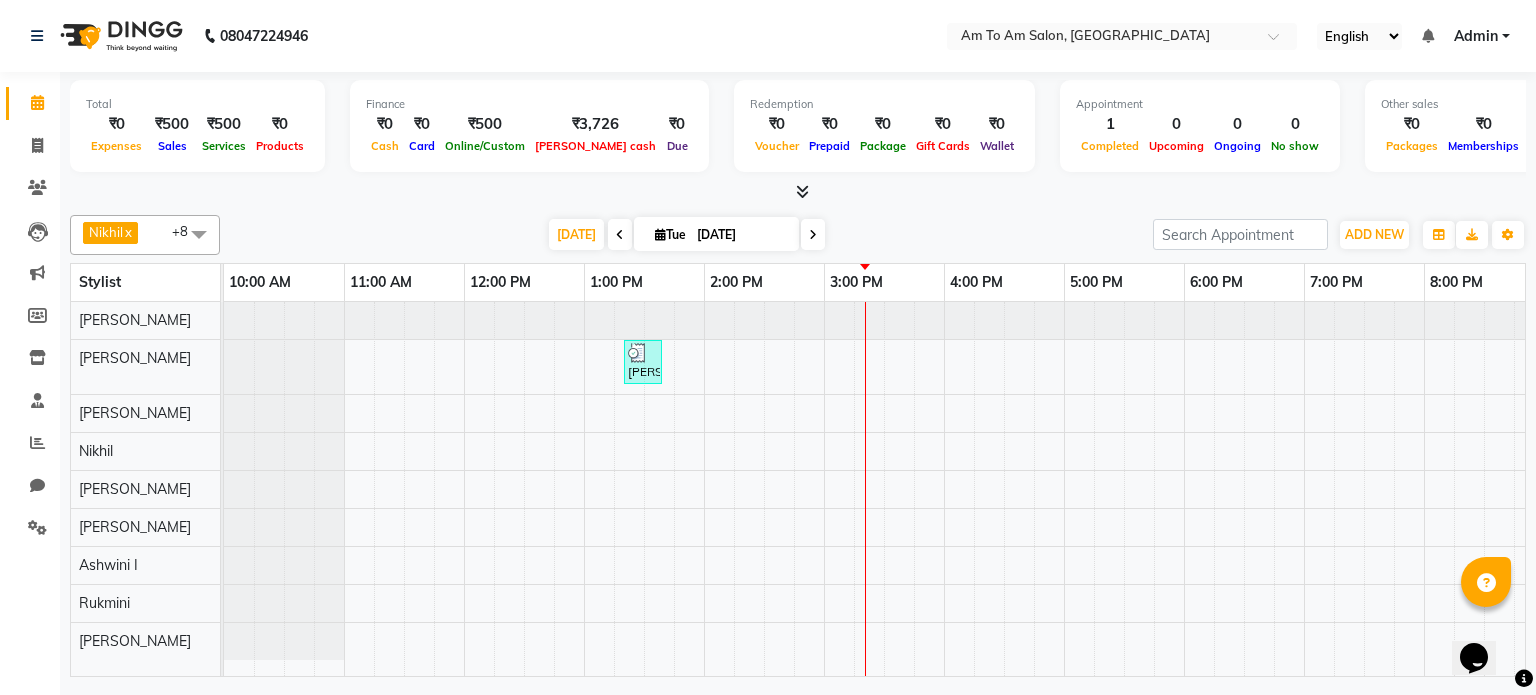 scroll, scrollTop: 0, scrollLeft: 165, axis: horizontal 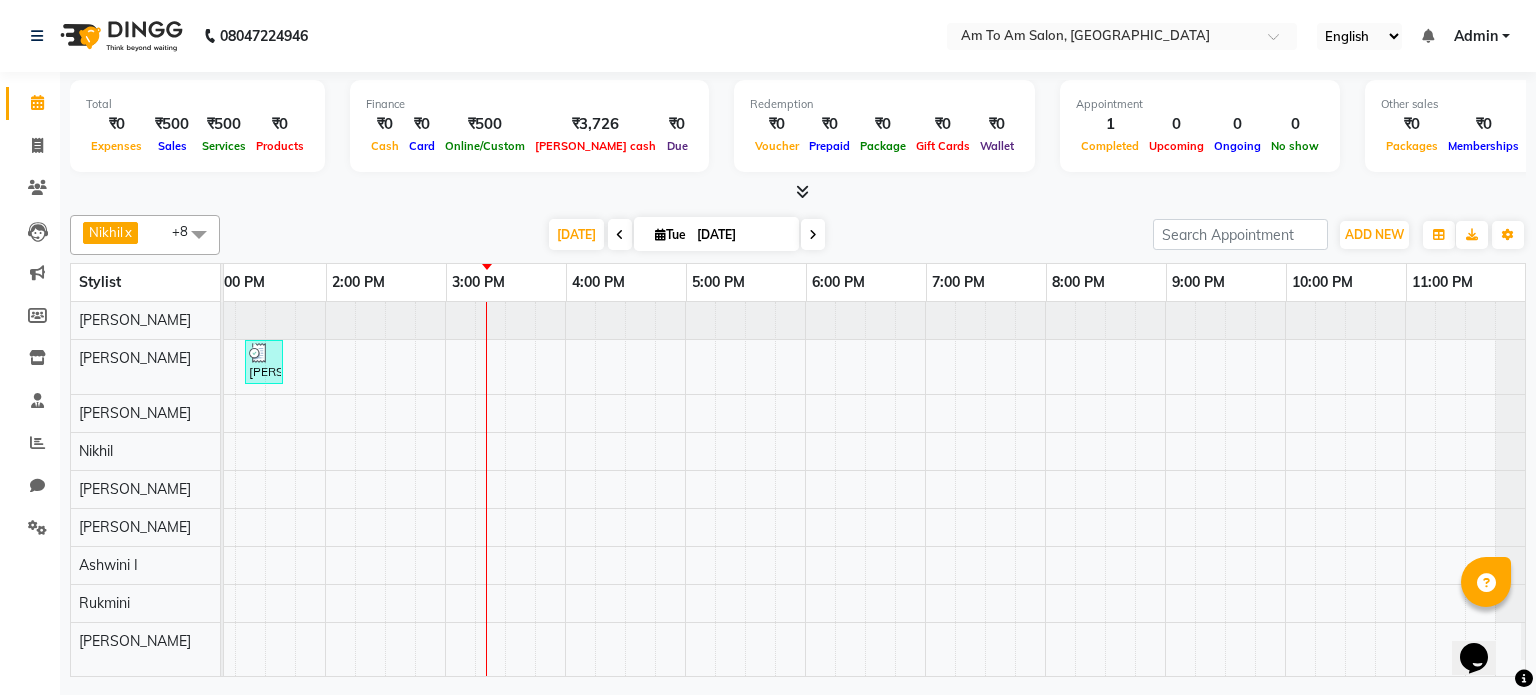 drag, startPoint x: 1136, startPoint y: 663, endPoint x: 57, endPoint y: 21, distance: 1255.5497 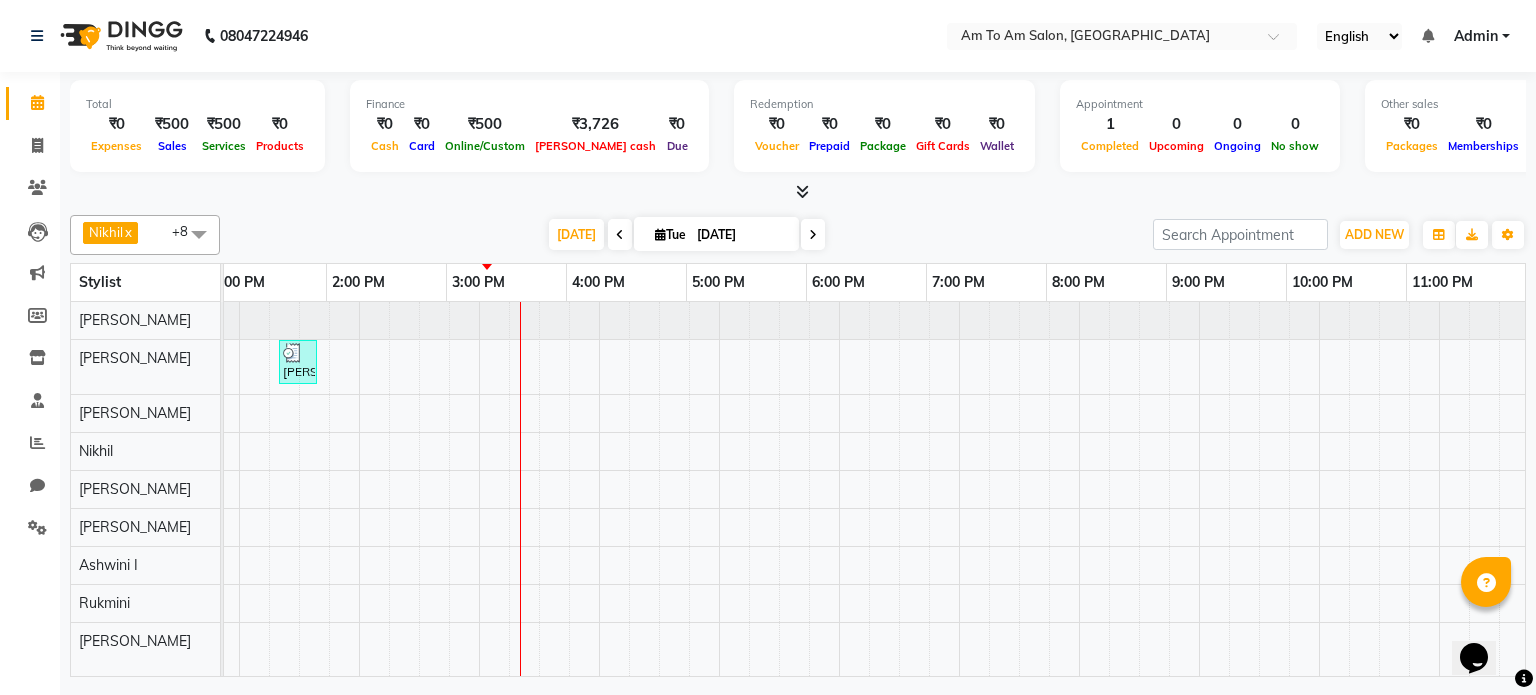 scroll, scrollTop: 0, scrollLeft: 271, axis: horizontal 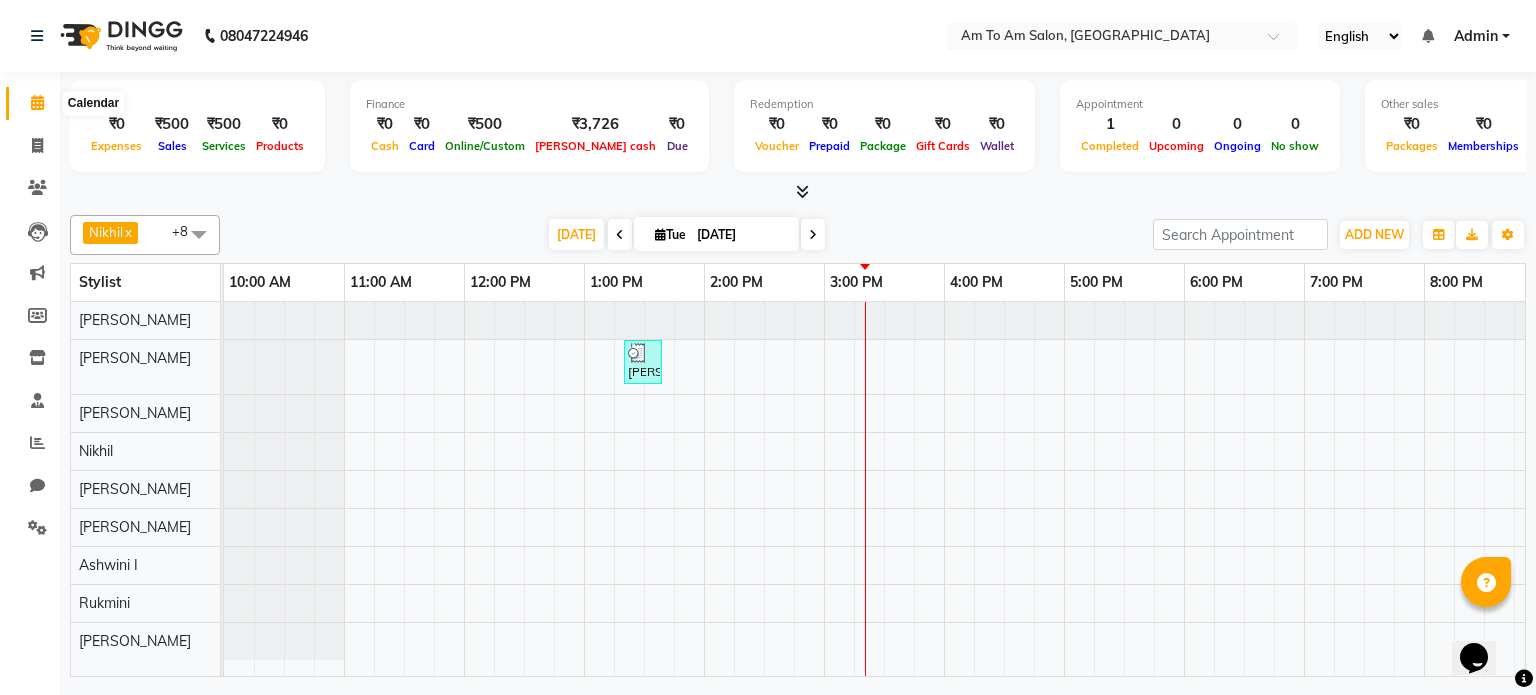 click 